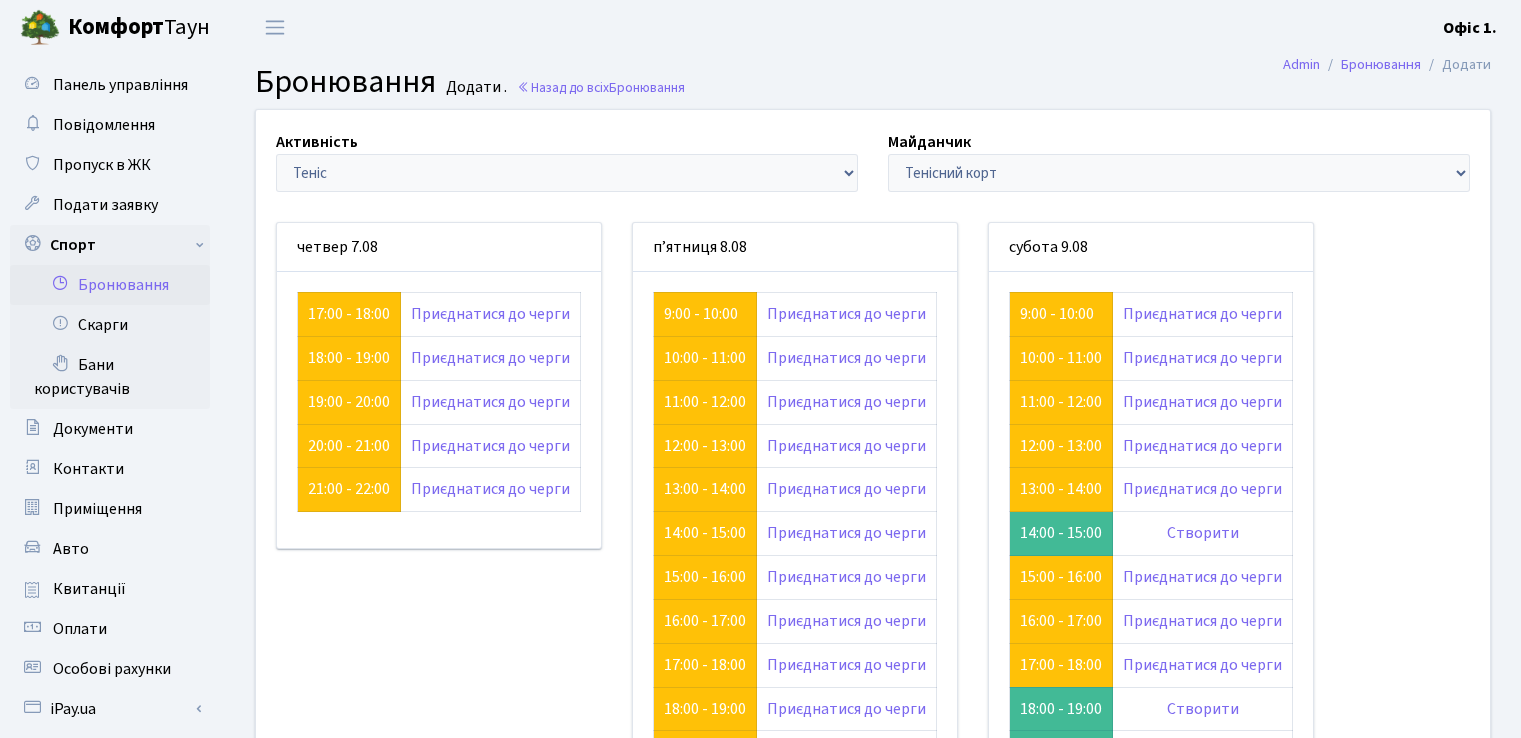 scroll, scrollTop: 0, scrollLeft: 0, axis: both 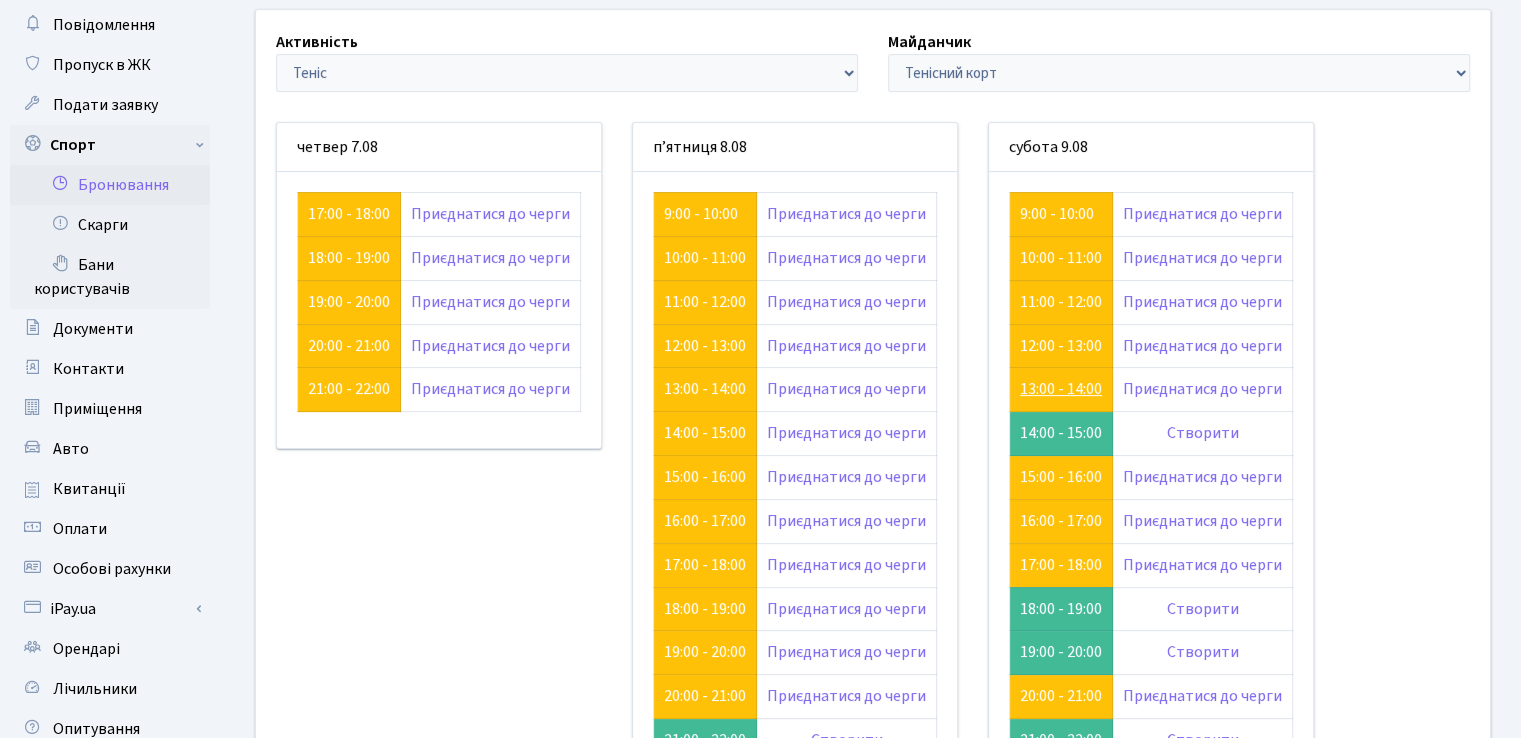 click on "13:00 - 14:00" at bounding box center (1061, 389) 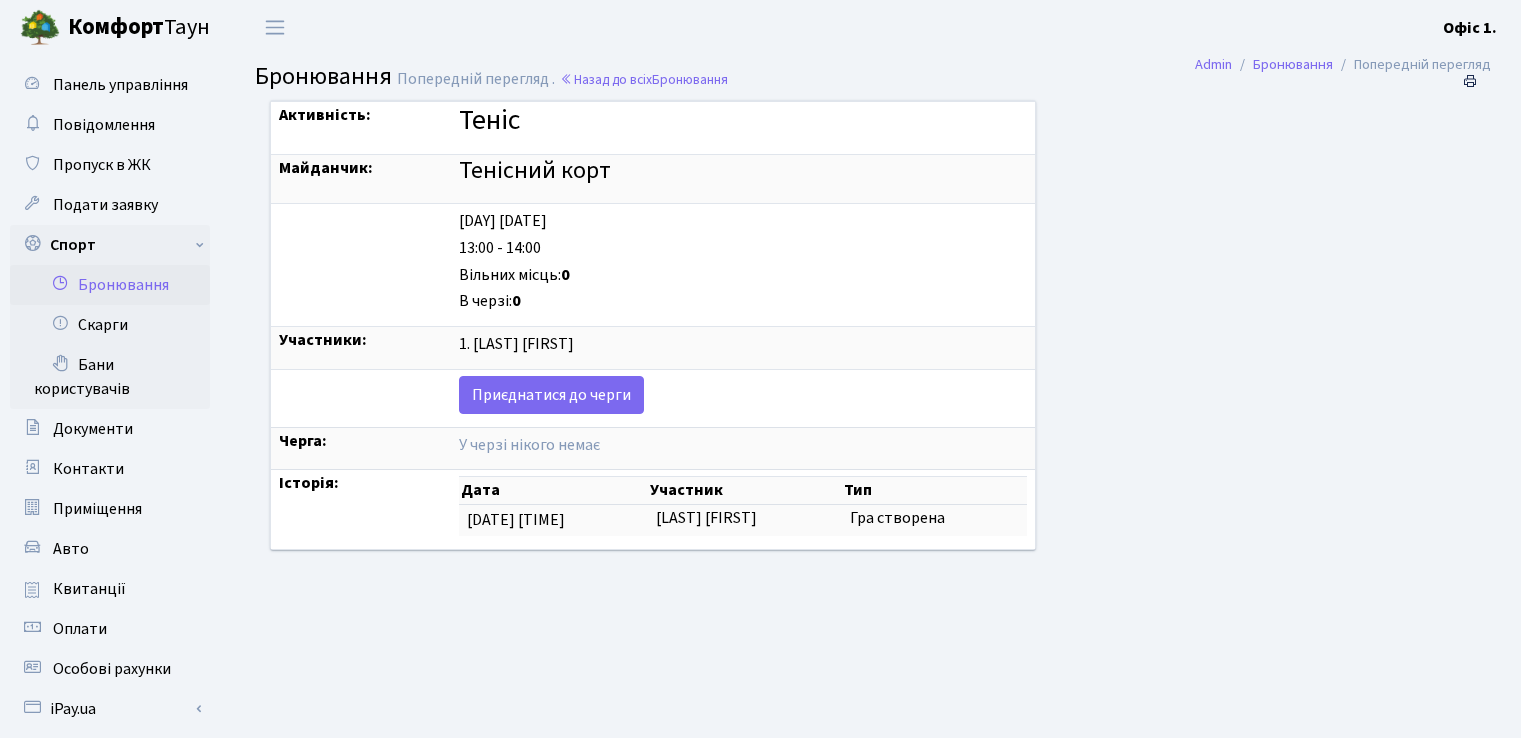 scroll, scrollTop: 0, scrollLeft: 0, axis: both 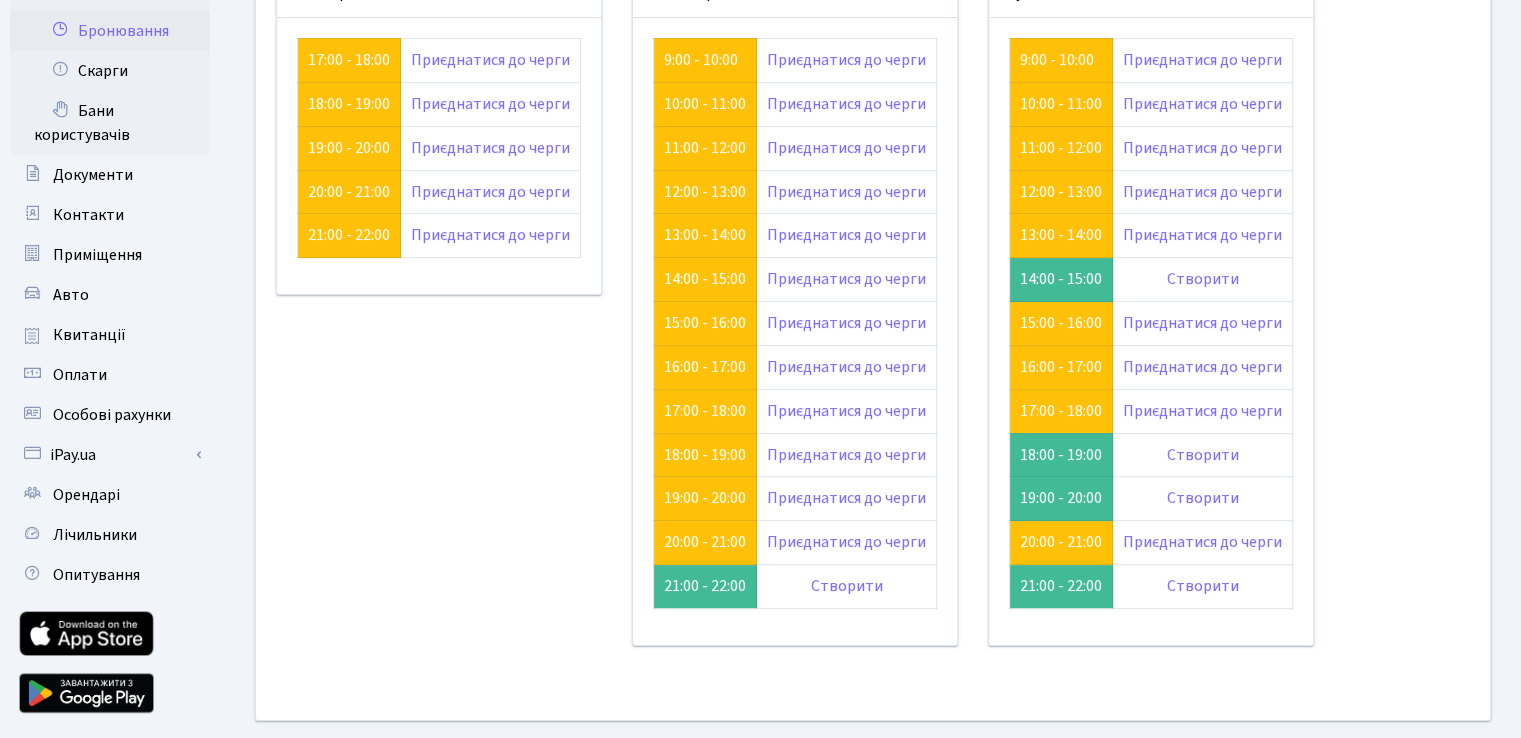 drag, startPoint x: 1016, startPoint y: 277, endPoint x: 1091, endPoint y: 264, distance: 76.11833 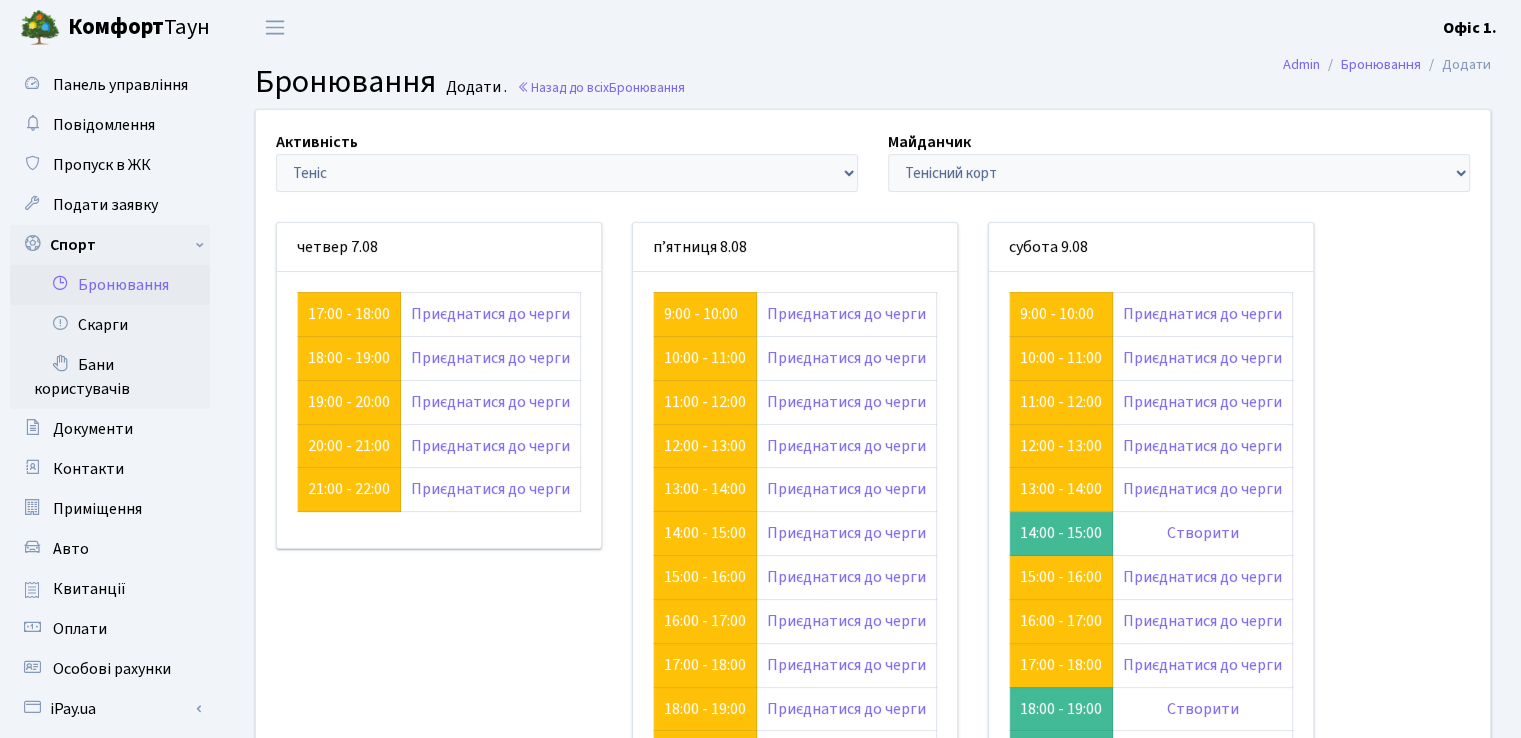 scroll, scrollTop: 100, scrollLeft: 0, axis: vertical 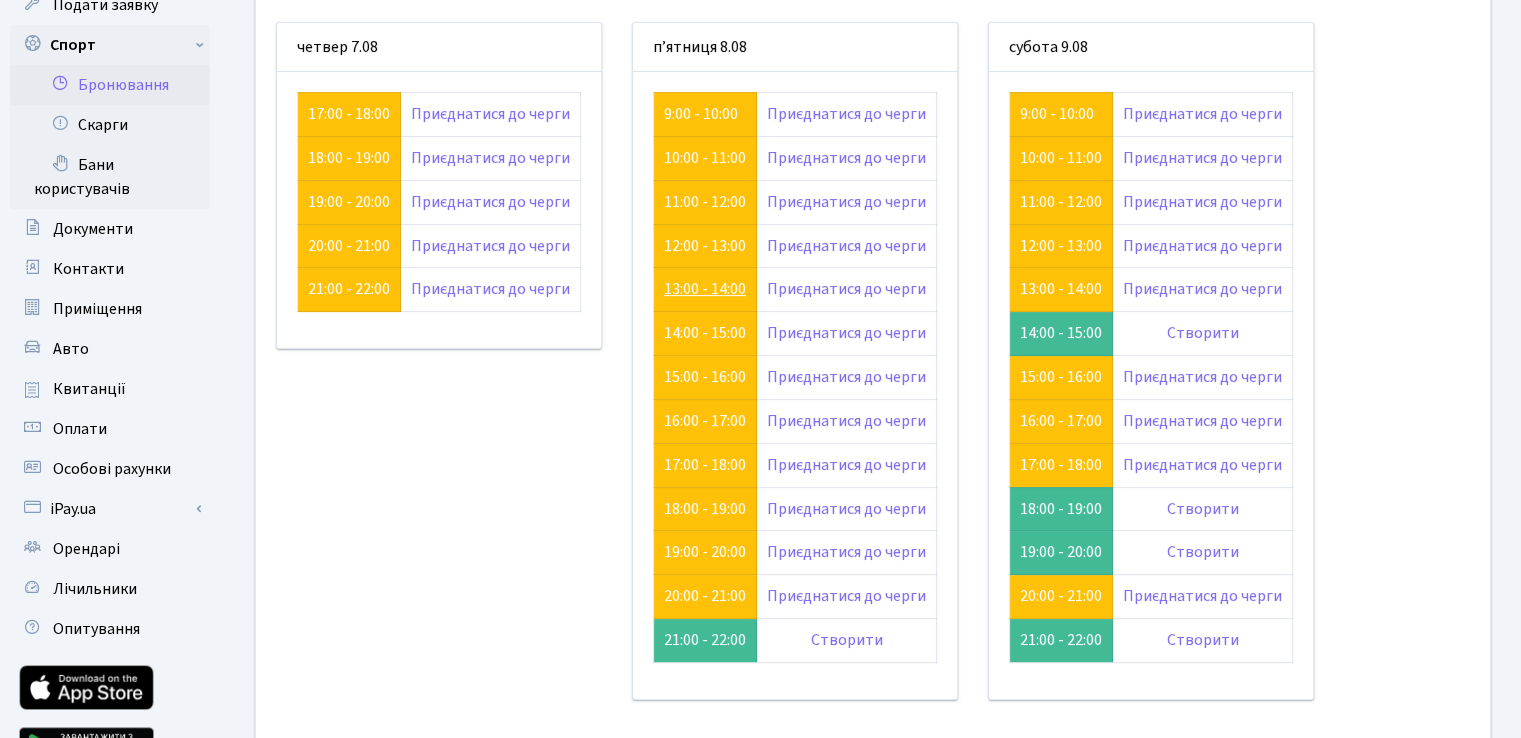 click on "13:00 - 14:00" at bounding box center (705, 289) 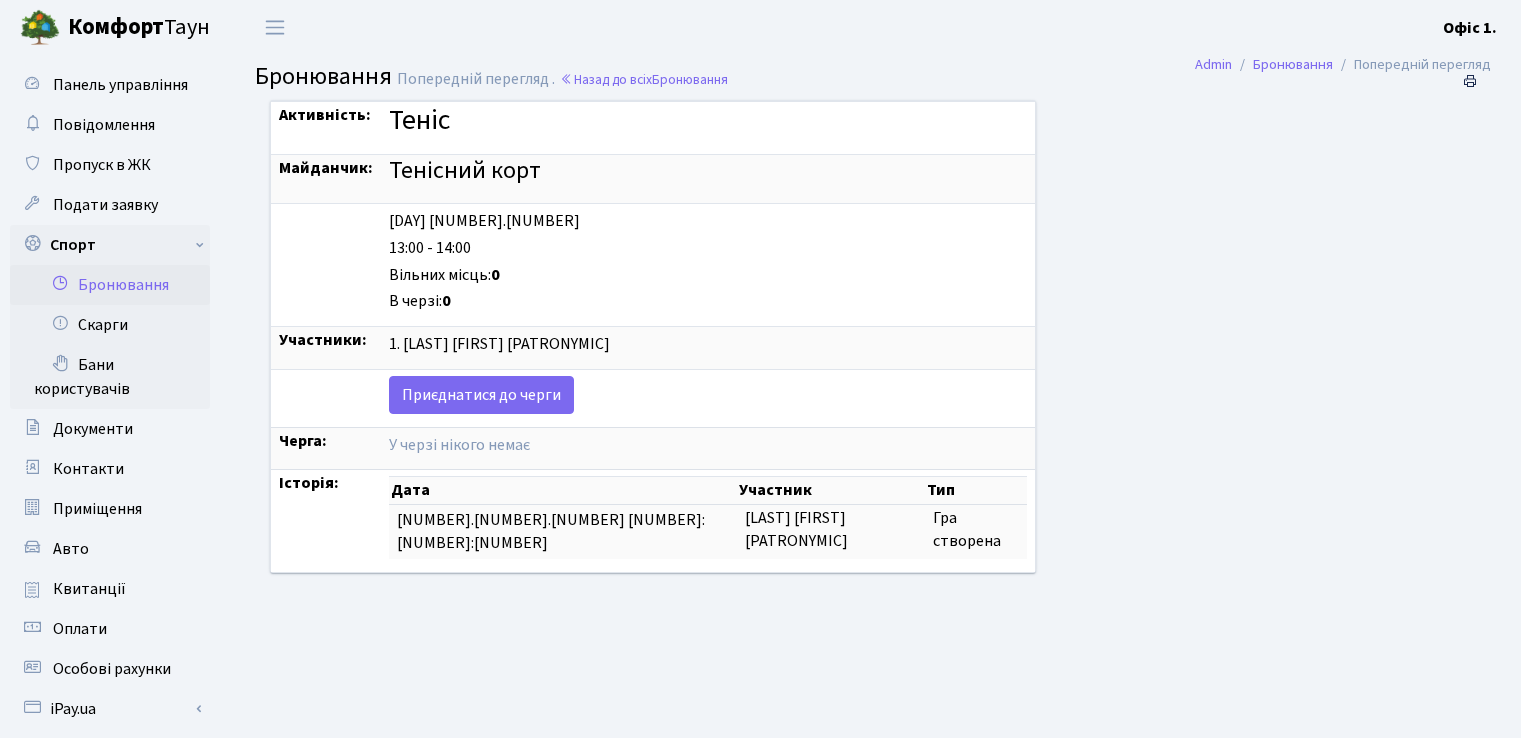 scroll, scrollTop: 0, scrollLeft: 0, axis: both 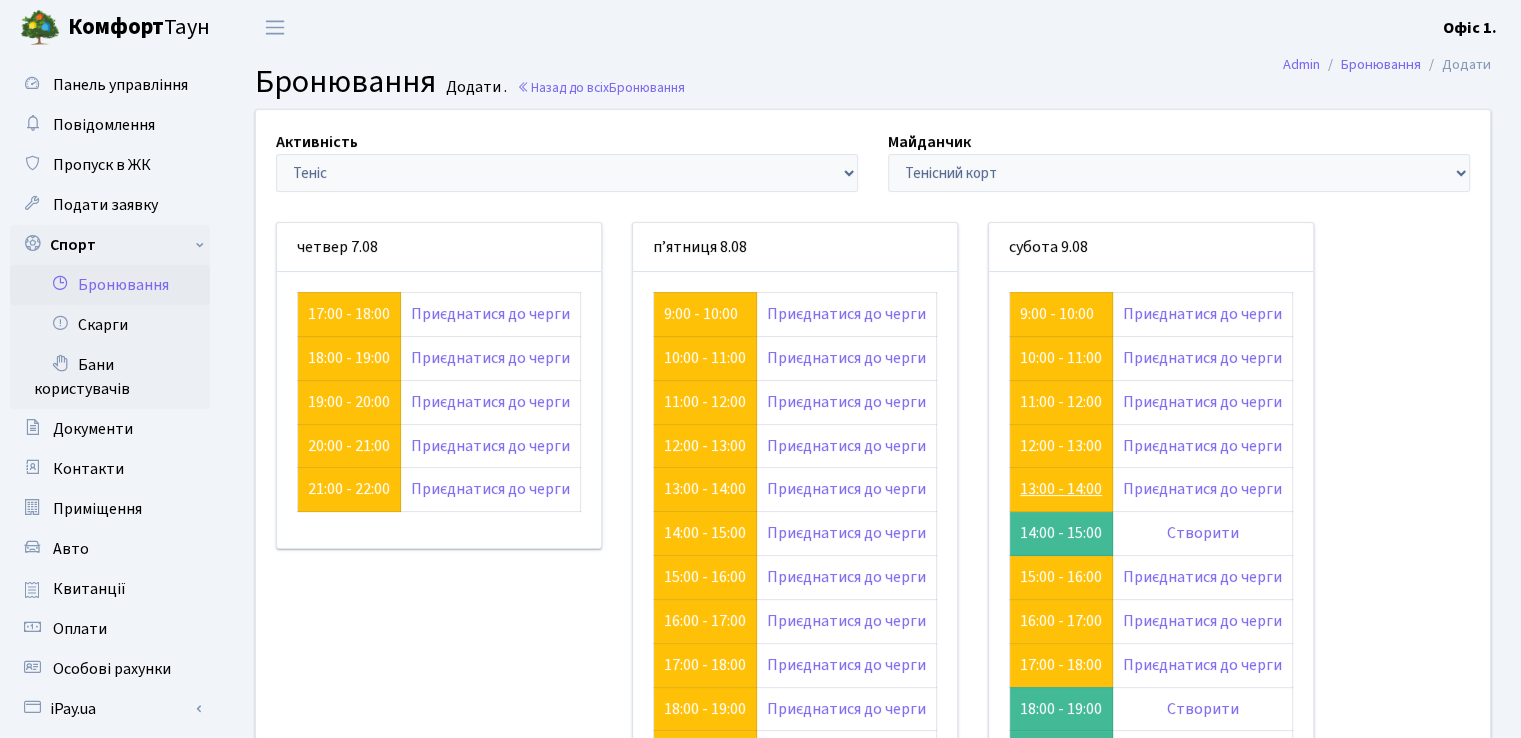 click on "13:00 - 14:00" at bounding box center (1061, 489) 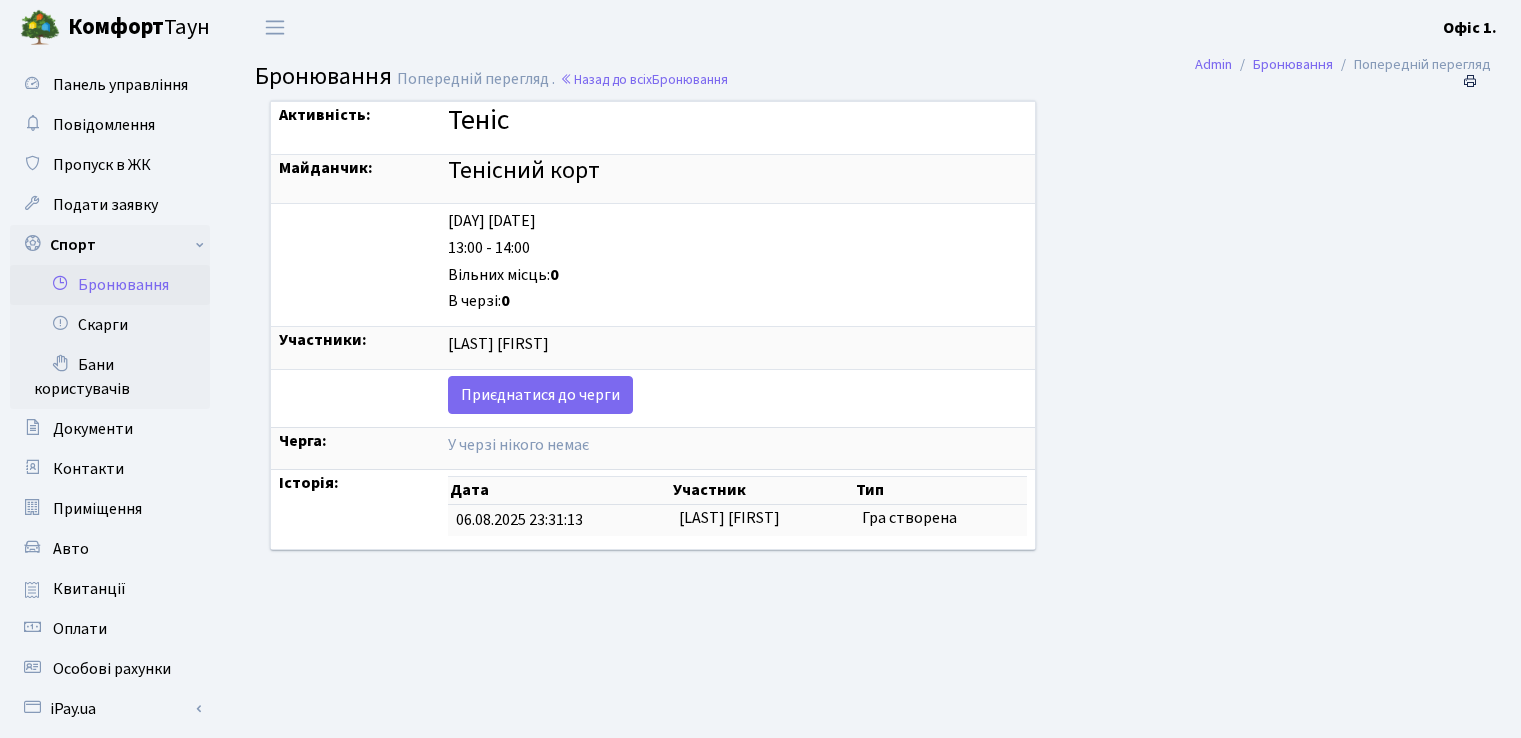 scroll, scrollTop: 0, scrollLeft: 0, axis: both 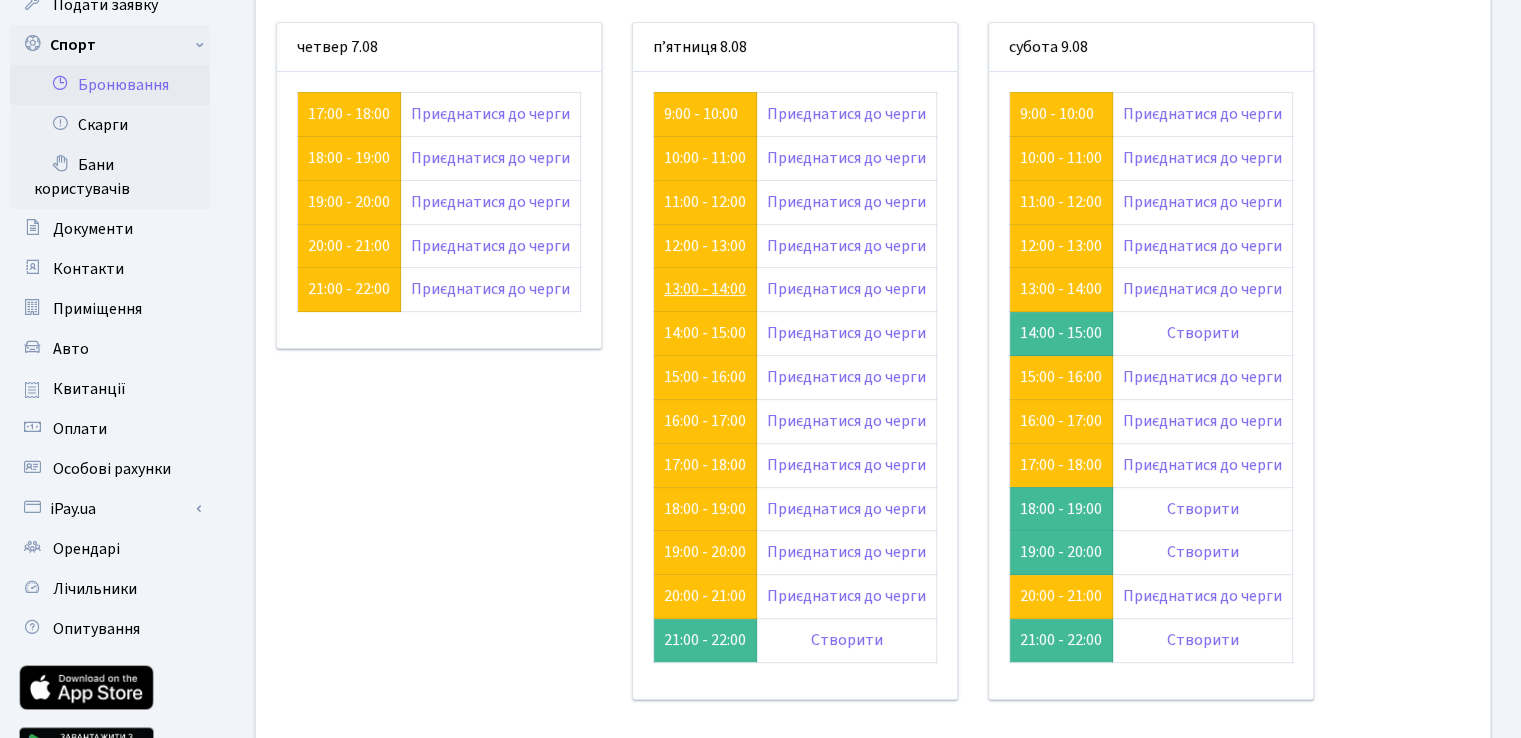 click on "13:00 - 14:00" at bounding box center [705, 289] 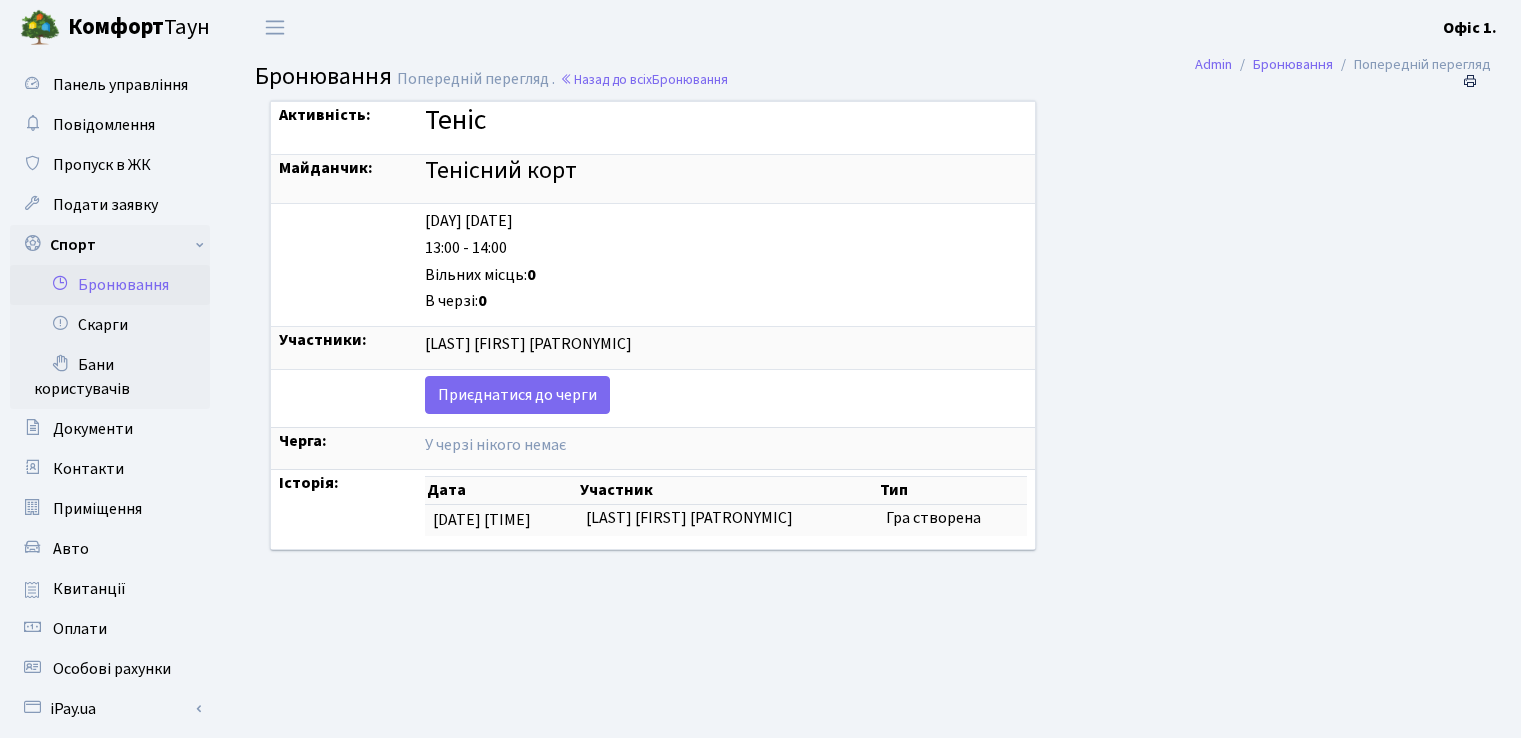 scroll, scrollTop: 0, scrollLeft: 0, axis: both 